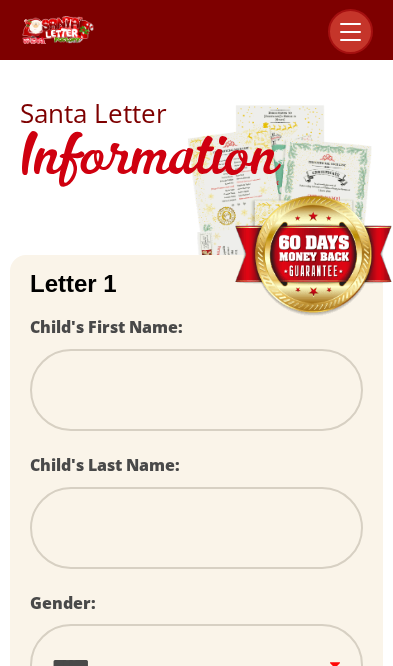scroll, scrollTop: 0, scrollLeft: 0, axis: both 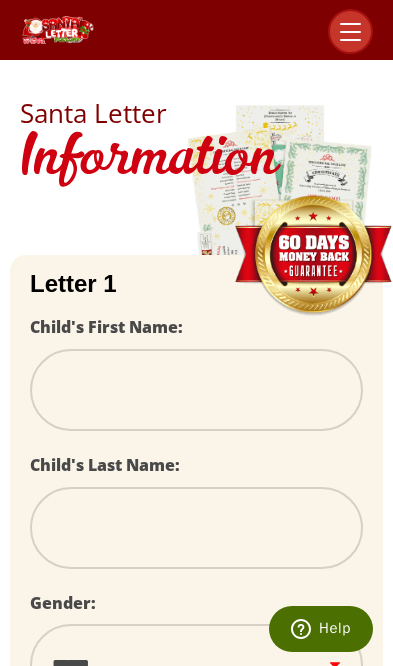 click at bounding box center [196, 390] 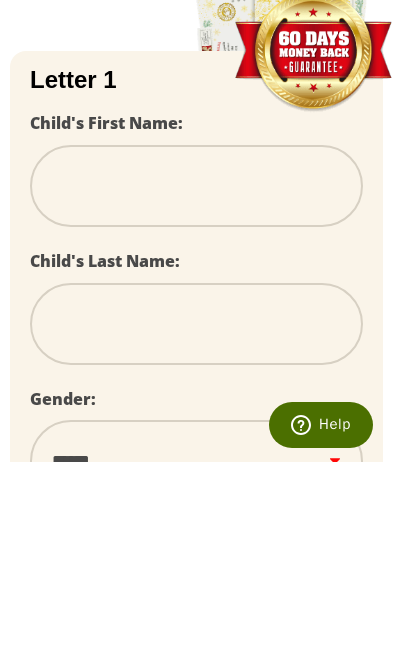 type on "*" 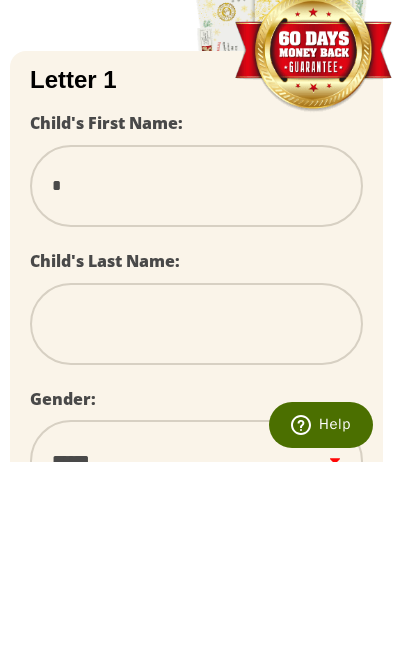 type on "**" 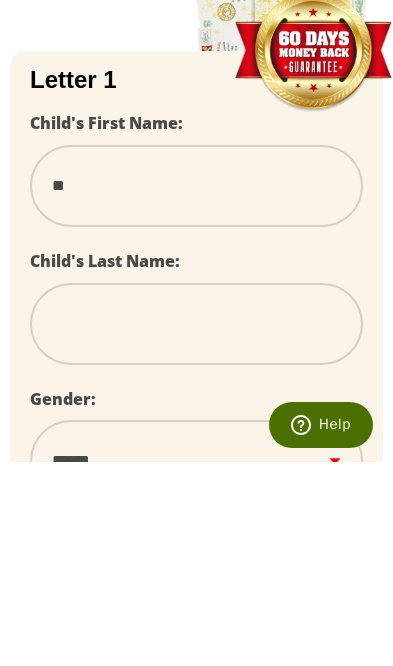 select 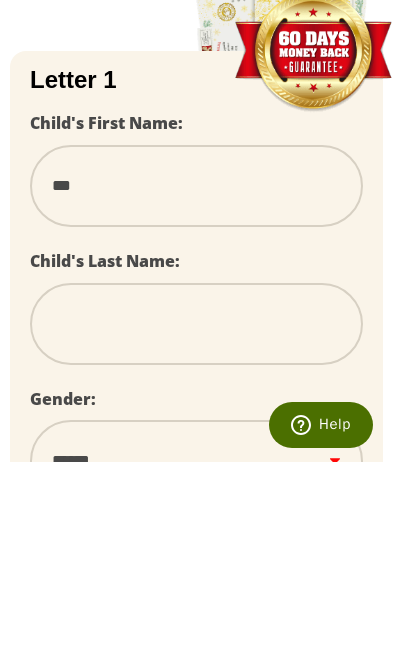 select 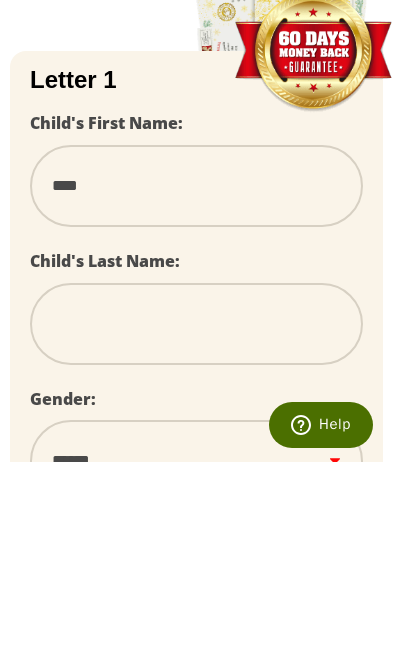 select 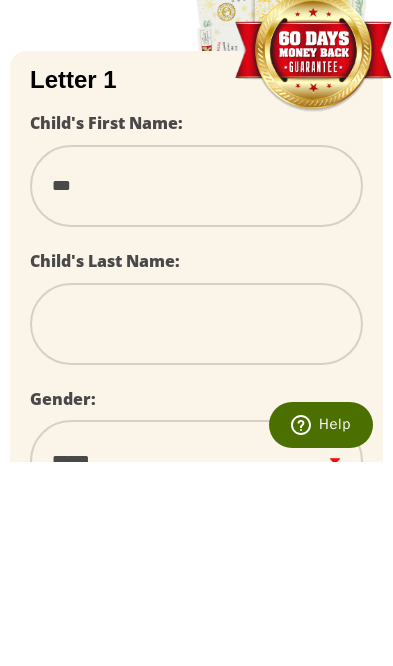 select 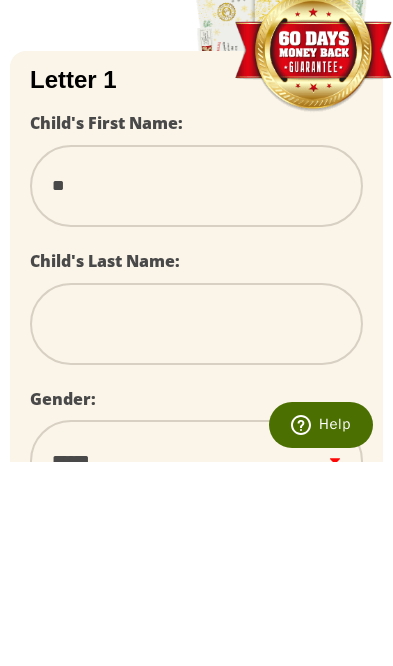 select 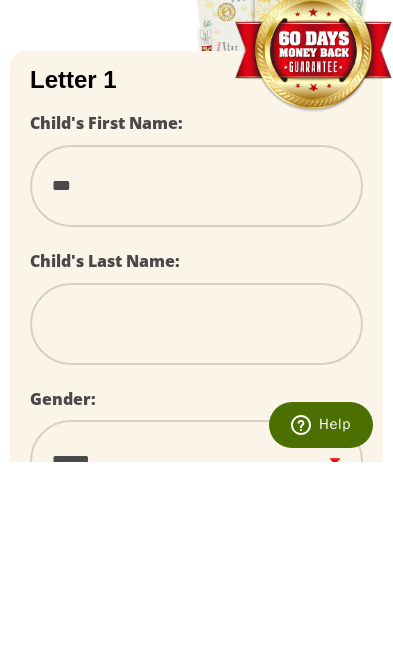 select 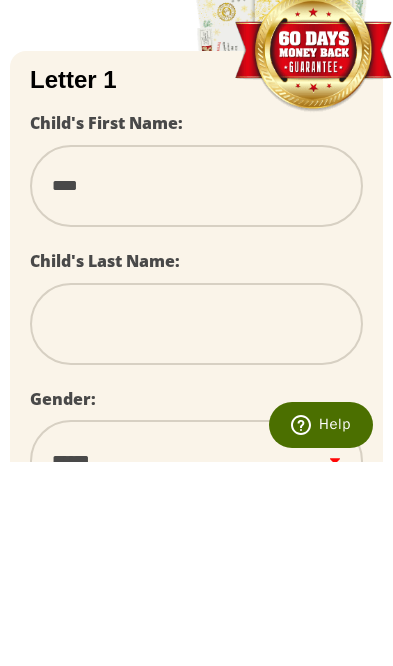 select 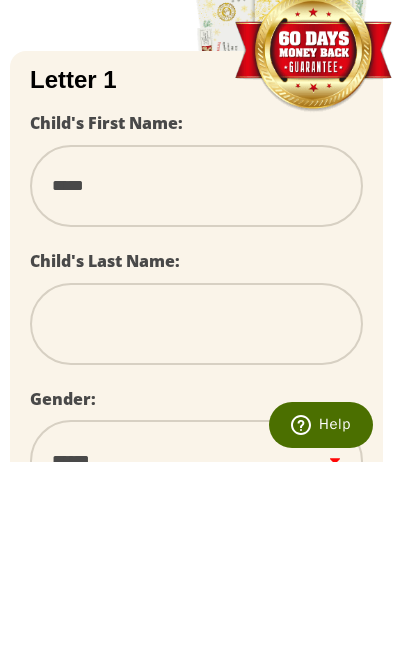 select 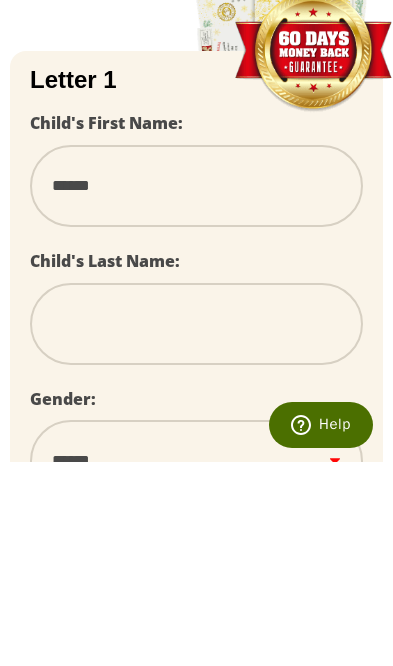 select 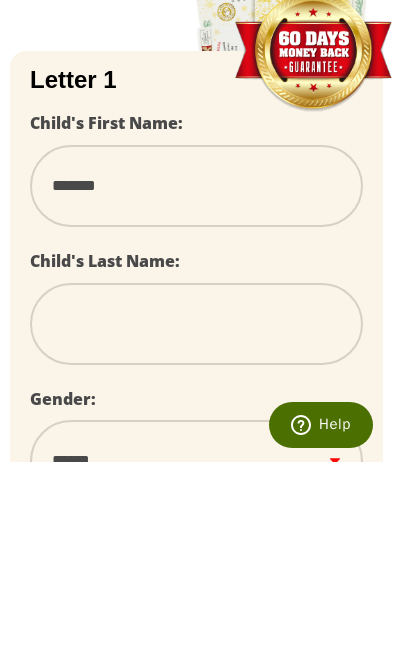select 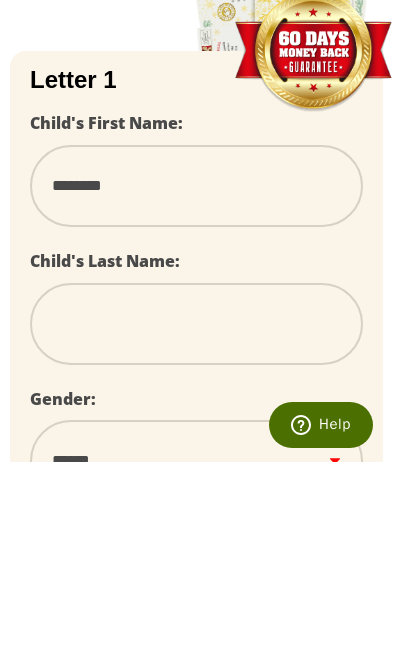 type on "*********" 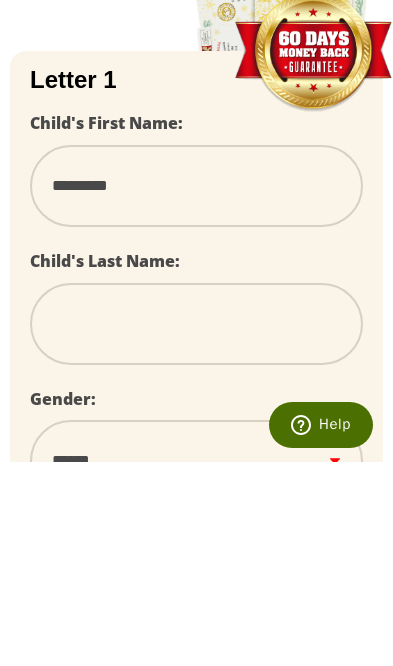 select 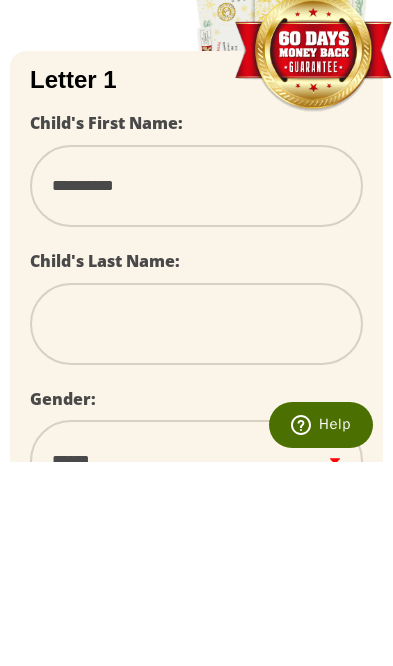 select 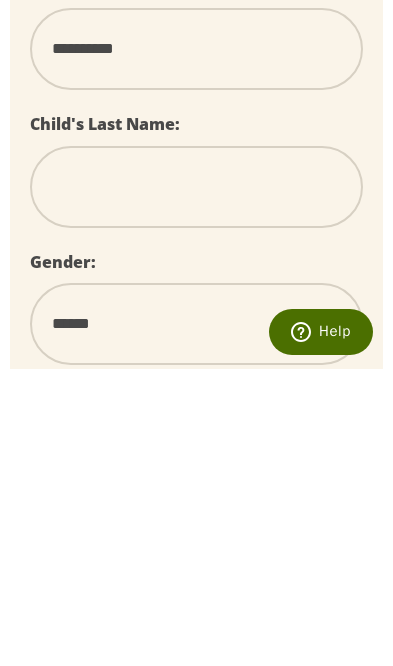 type on "*" 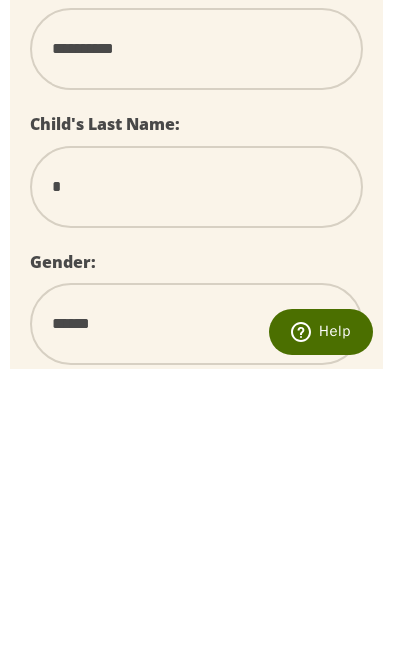 type on "**" 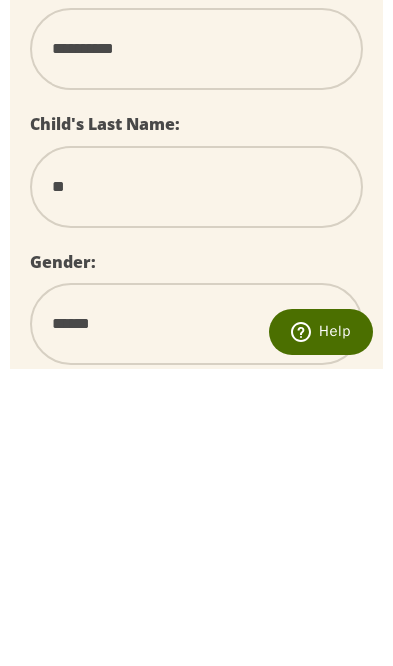 select 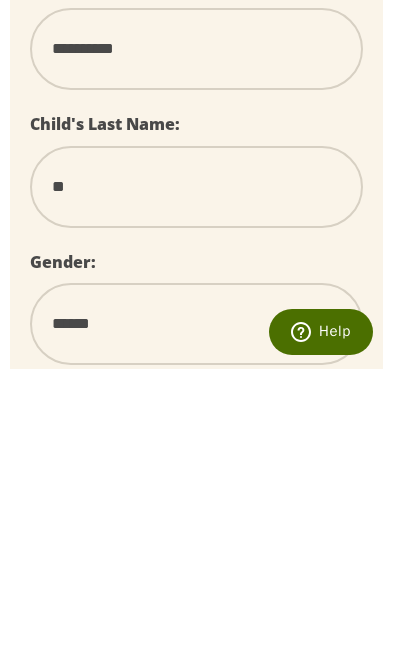 type on "***" 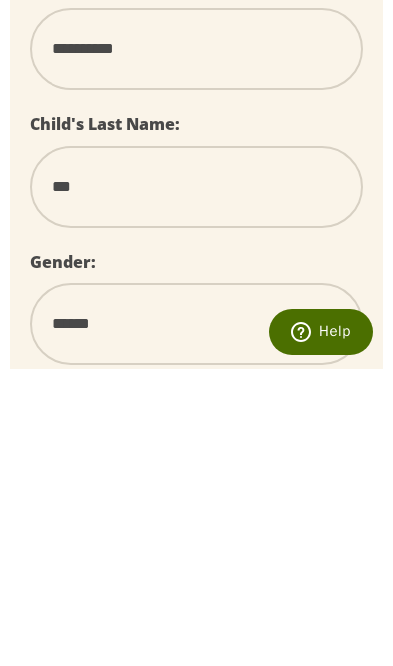 select 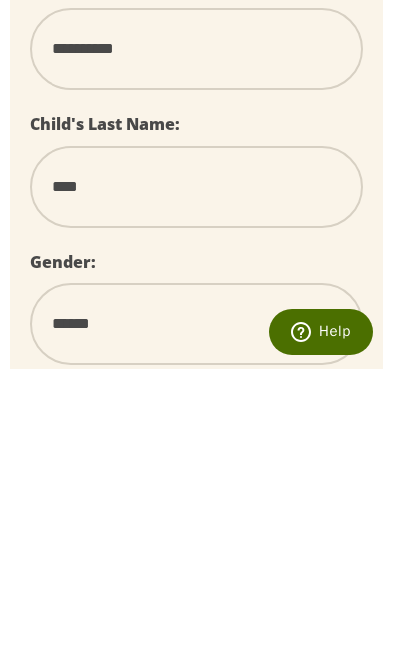 select 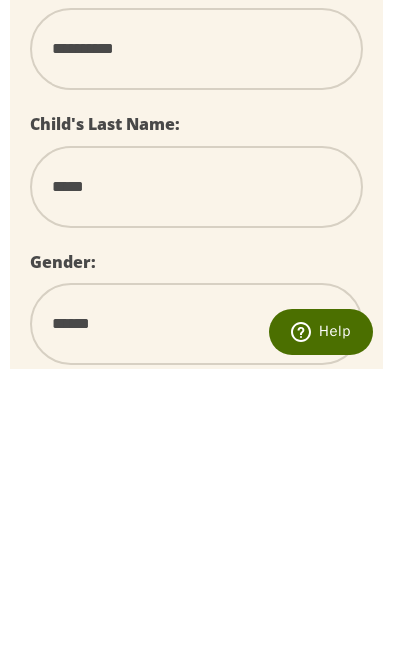 select 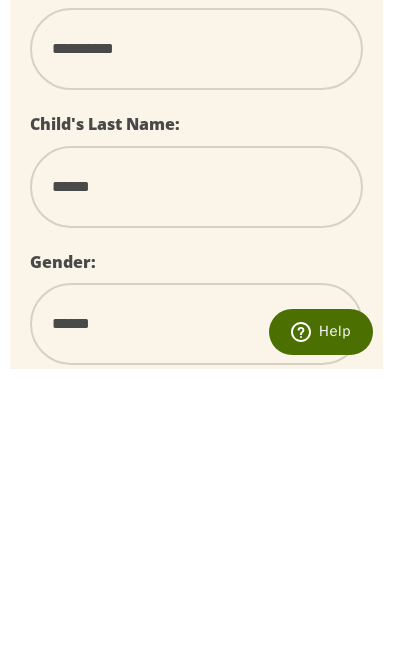 select 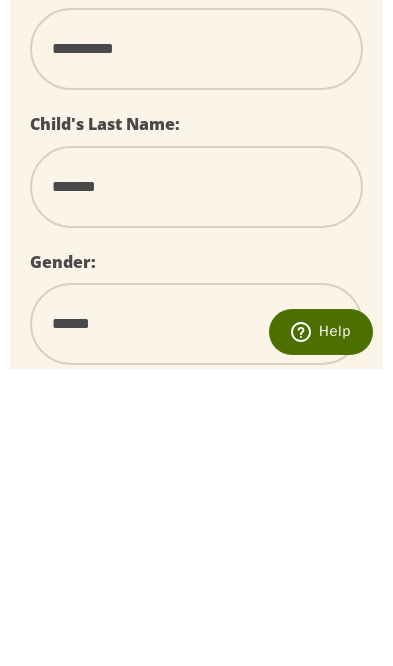 select 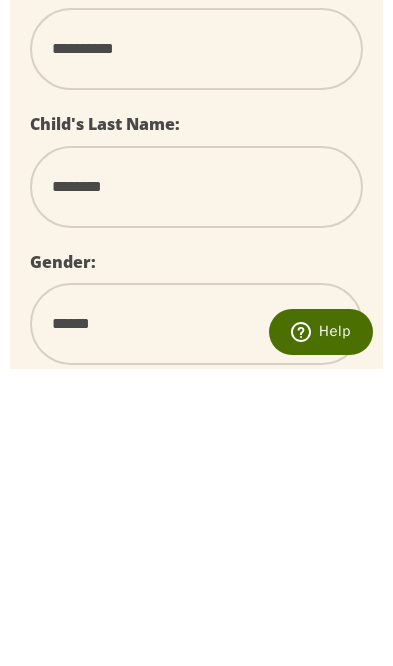 select 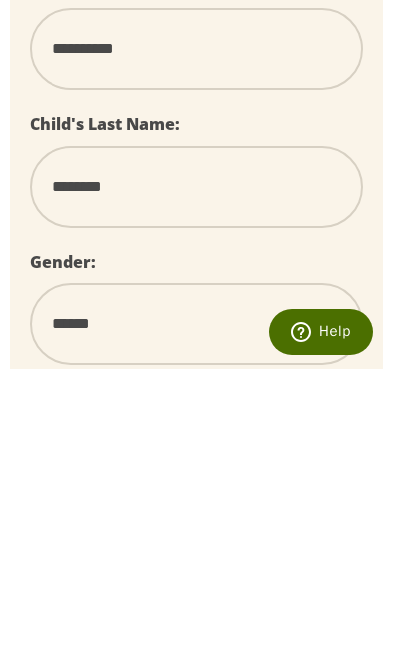 click on "******   ***   ****" at bounding box center [196, 621] 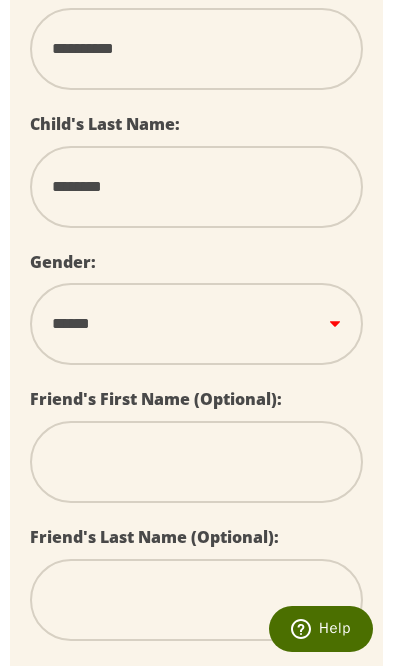 select on "*" 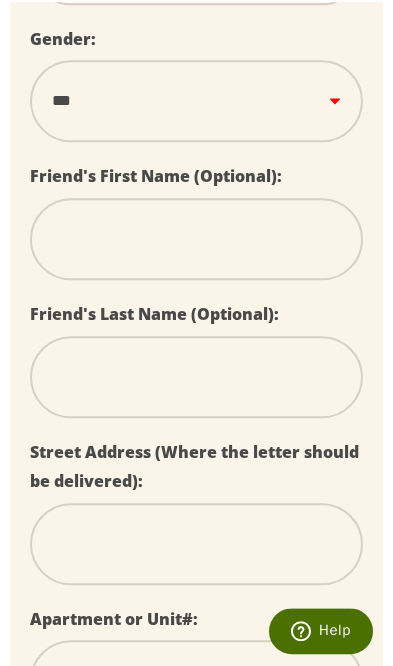scroll, scrollTop: 567, scrollLeft: 0, axis: vertical 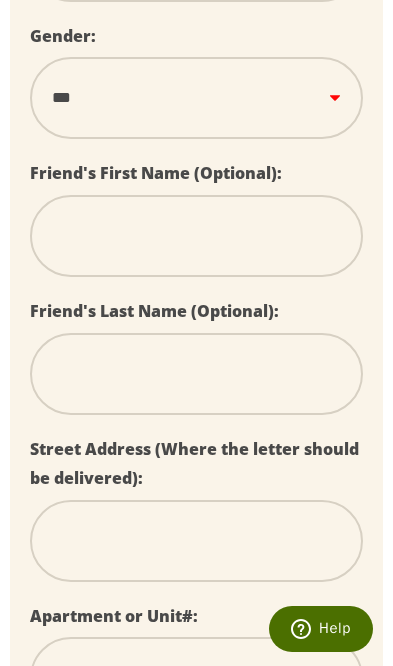 click at bounding box center [196, 541] 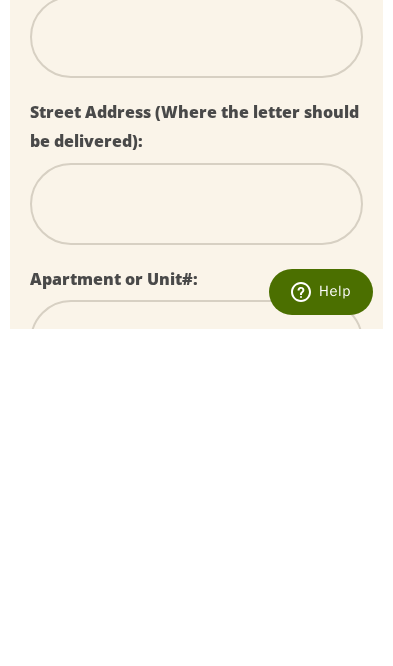 type on "**********" 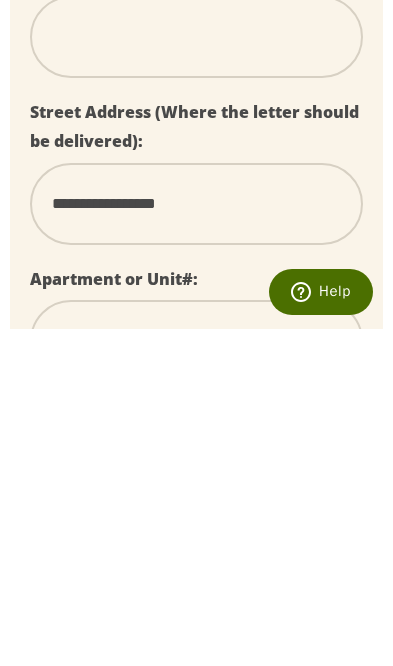 select 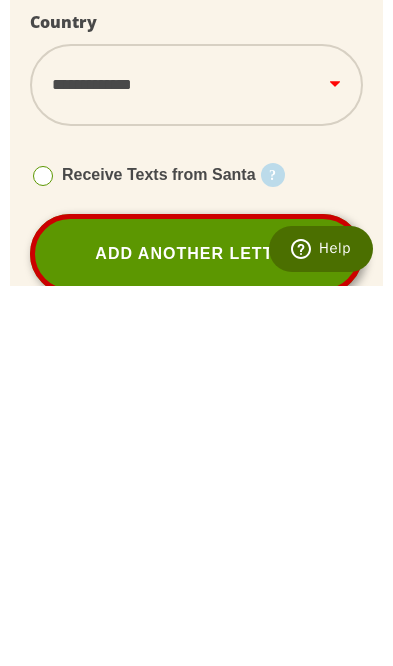 scroll, scrollTop: 1334, scrollLeft: 0, axis: vertical 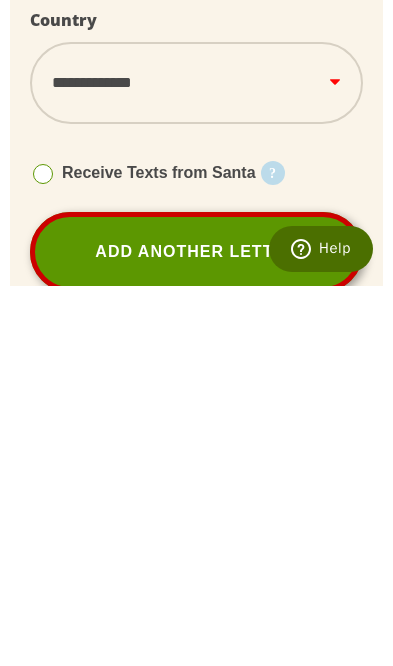 click on "Receive Texts from Santa" at bounding box center [143, 553] 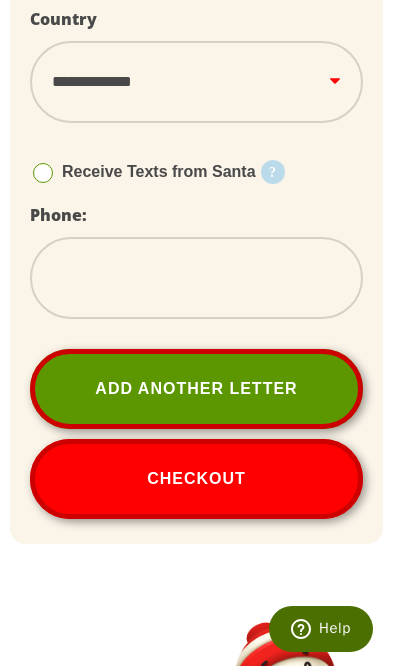 click at bounding box center (196, 278) 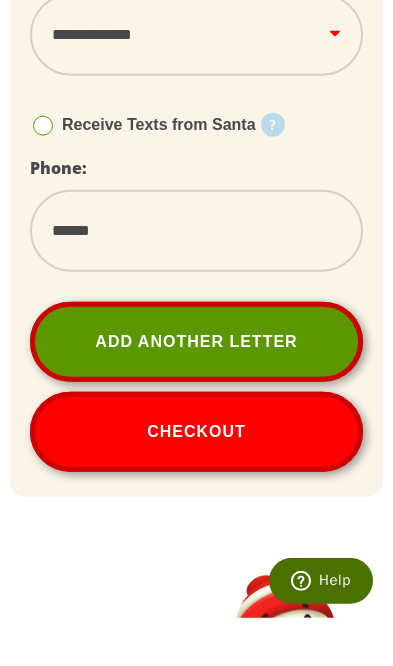 scroll, scrollTop: 1763, scrollLeft: 0, axis: vertical 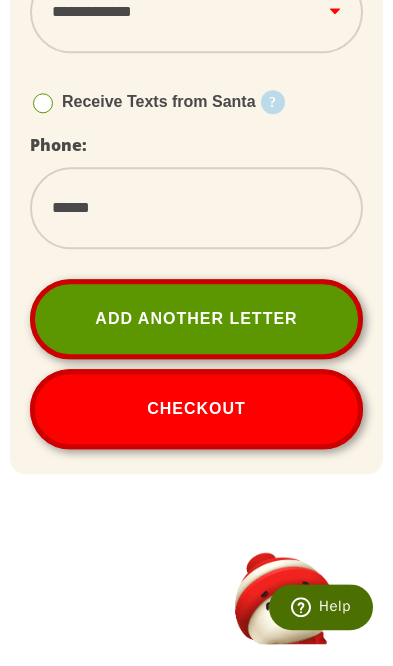 click on "*****" at bounding box center [196, 230] 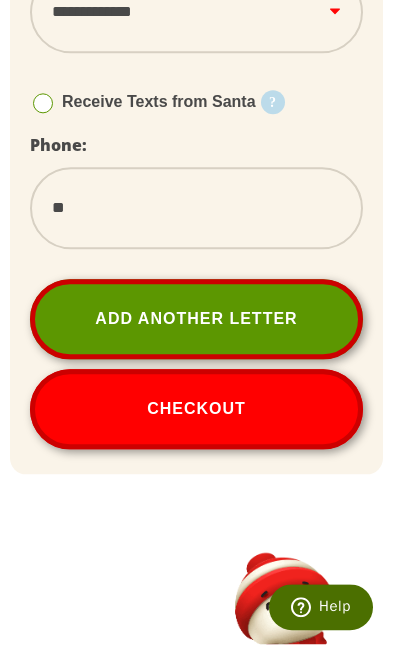 type on "*" 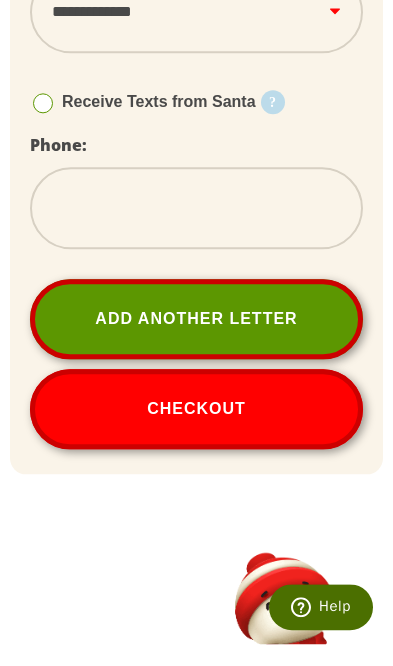 click at bounding box center (196, 230) 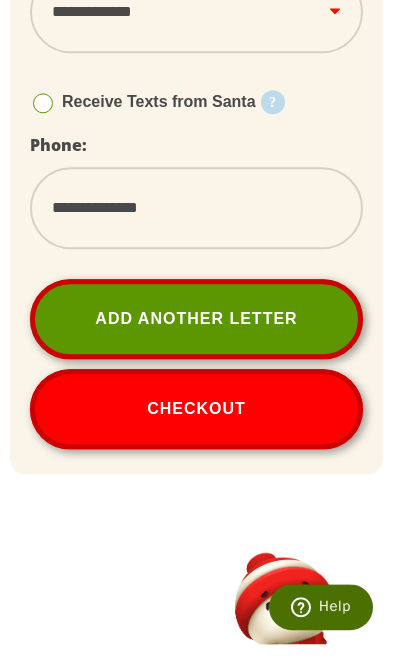 click on "**********" at bounding box center (196, 230) 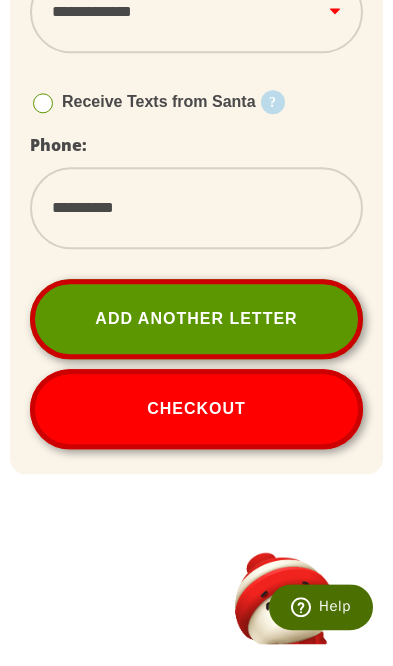 click on "**********" at bounding box center [196, 230] 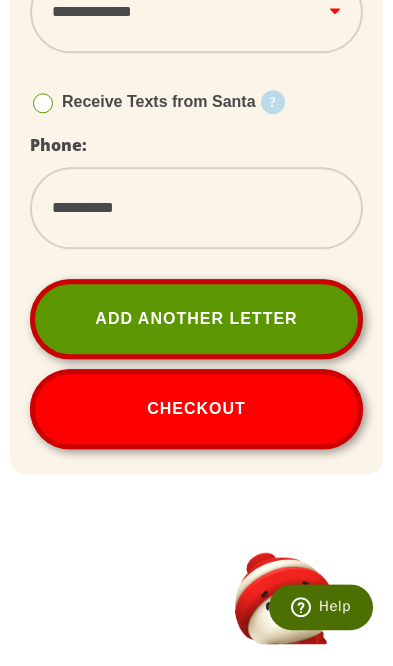 scroll, scrollTop: 1775, scrollLeft: 0, axis: vertical 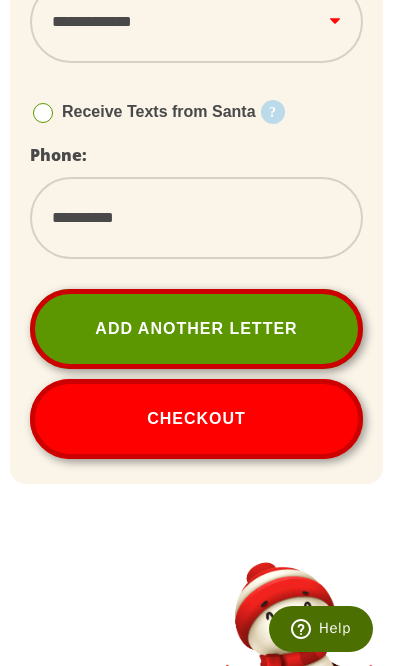type on "**********" 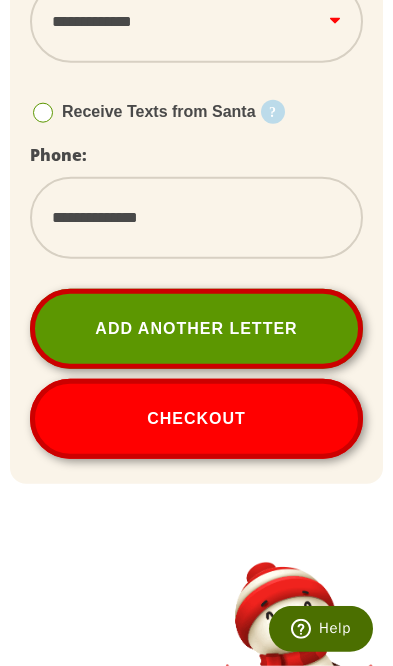 click on "Checkout" at bounding box center (196, 419) 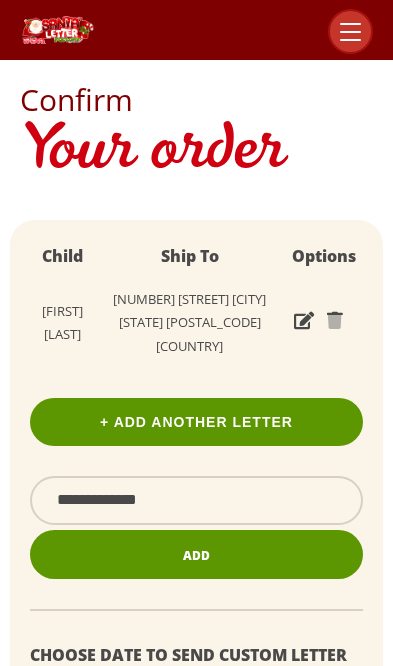 scroll, scrollTop: 0, scrollLeft: 0, axis: both 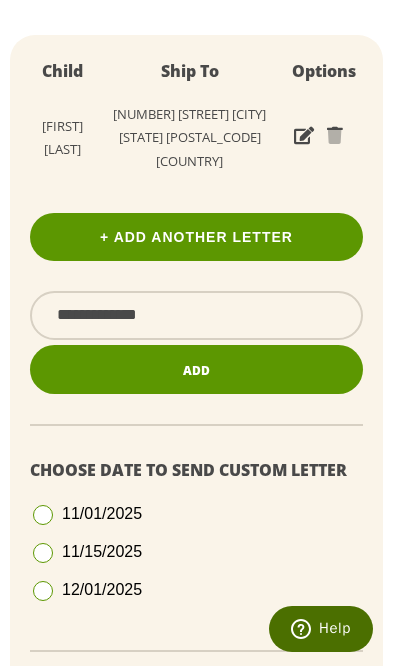click on "Add" at bounding box center (196, 369) 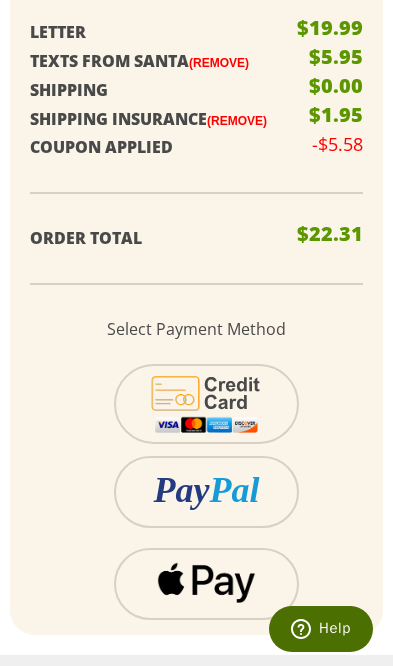 scroll, scrollTop: 1106, scrollLeft: 0, axis: vertical 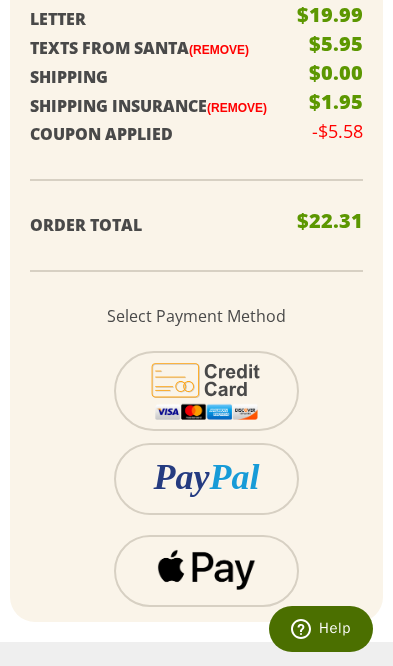 click at bounding box center (206, 569) 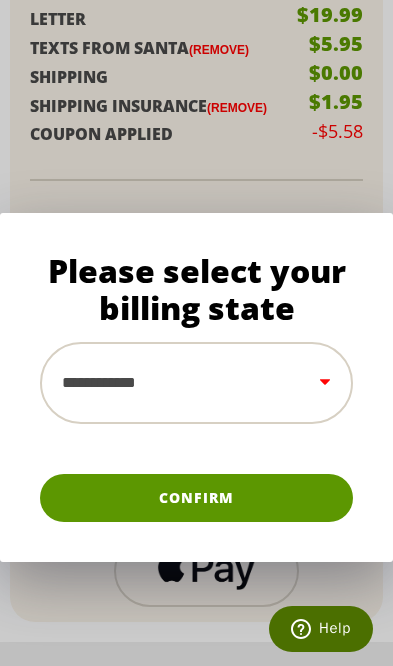 click on "**********" at bounding box center (196, 383) 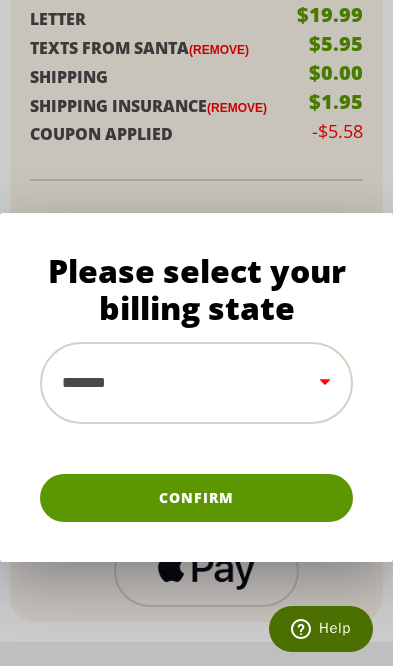 click on "Confirm" at bounding box center [196, 498] 